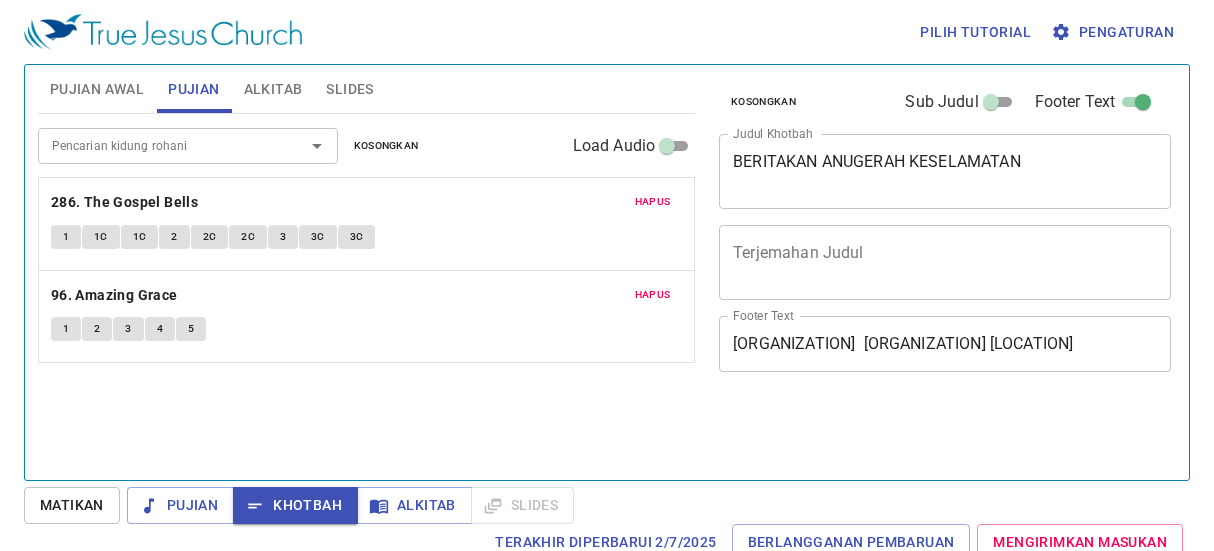 scroll, scrollTop: 9, scrollLeft: 0, axis: vertical 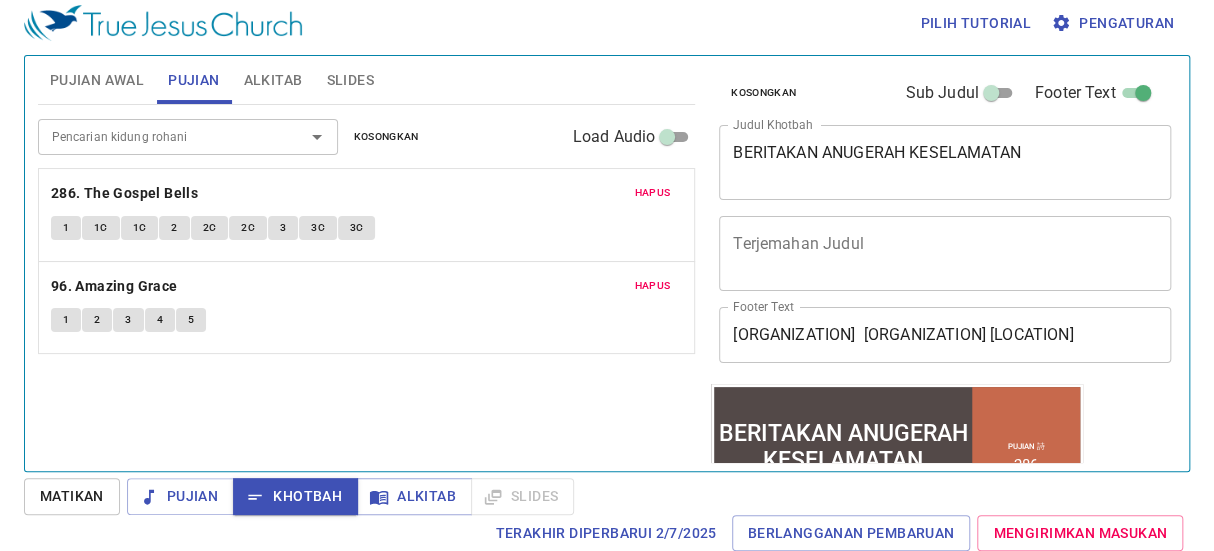 click on "Hapus" at bounding box center [653, 193] 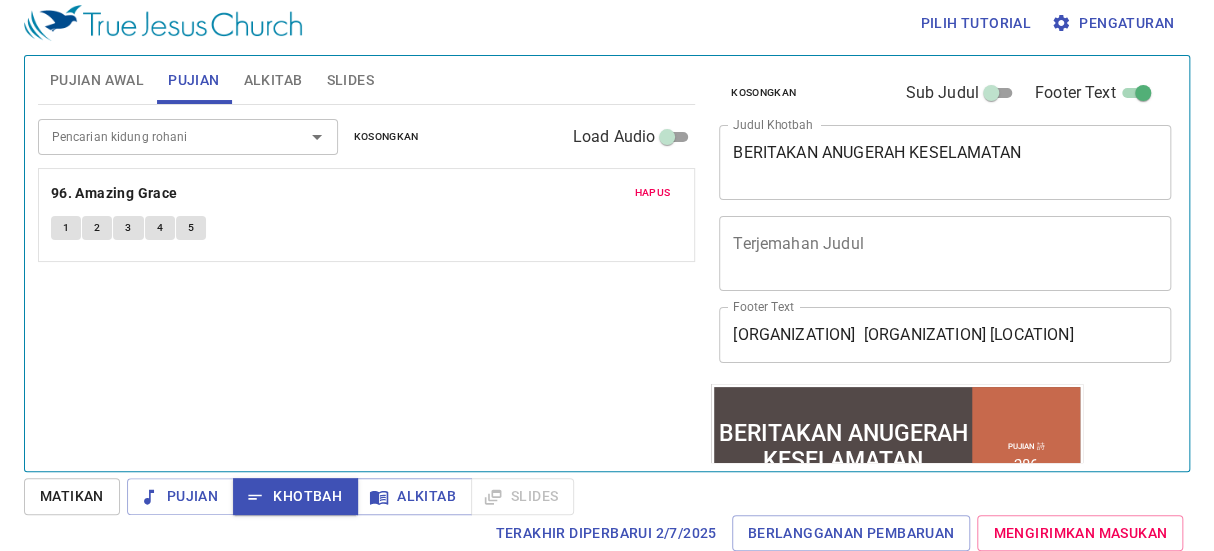 scroll, scrollTop: 9, scrollLeft: 0, axis: vertical 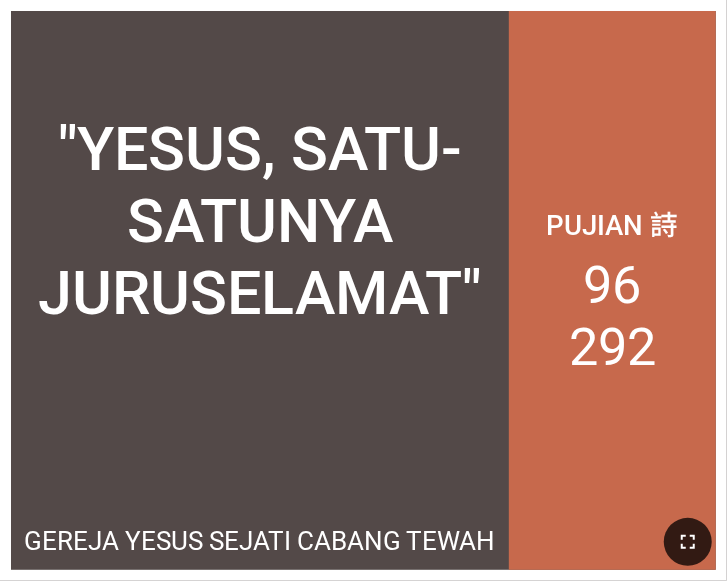 click at bounding box center [688, 542] 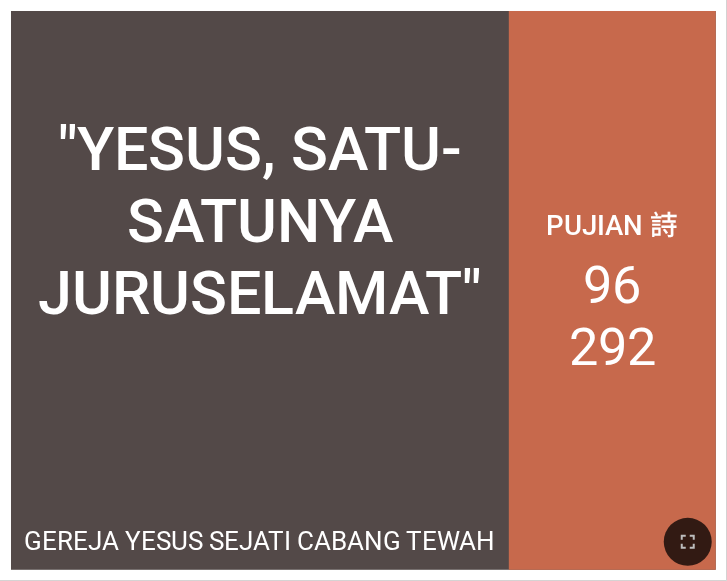click on "Pujian   詩 96 292" at bounding box center [612, 290] 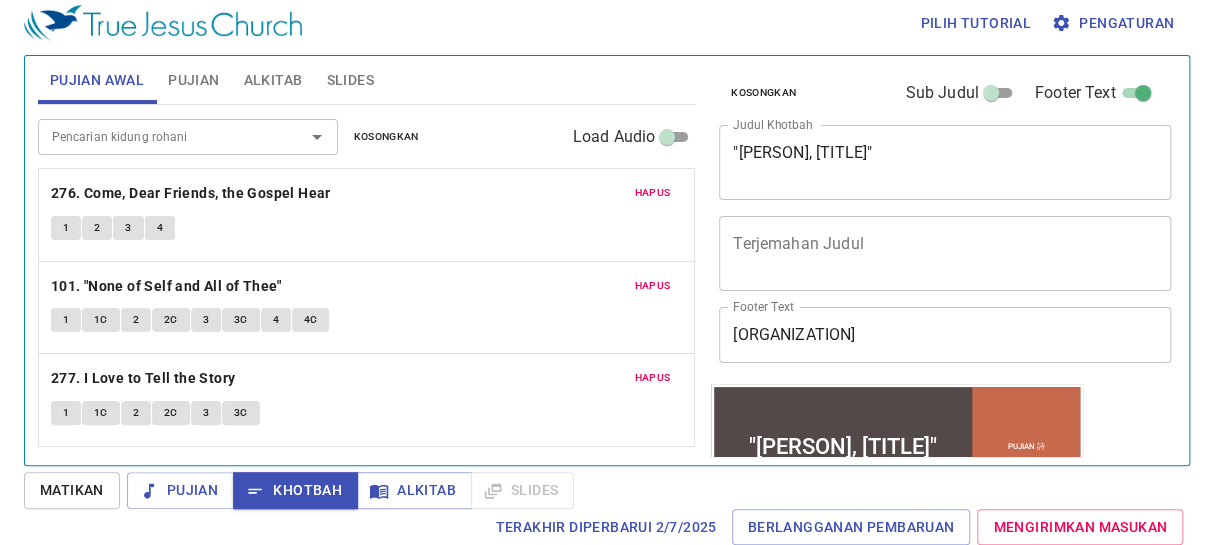 scroll, scrollTop: 9, scrollLeft: 0, axis: vertical 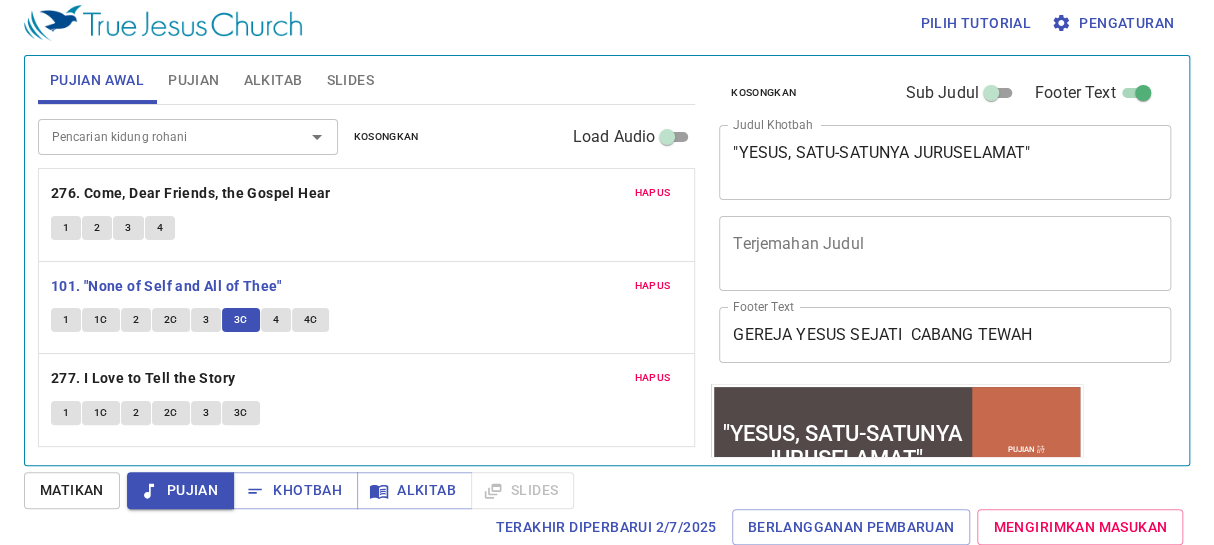 type 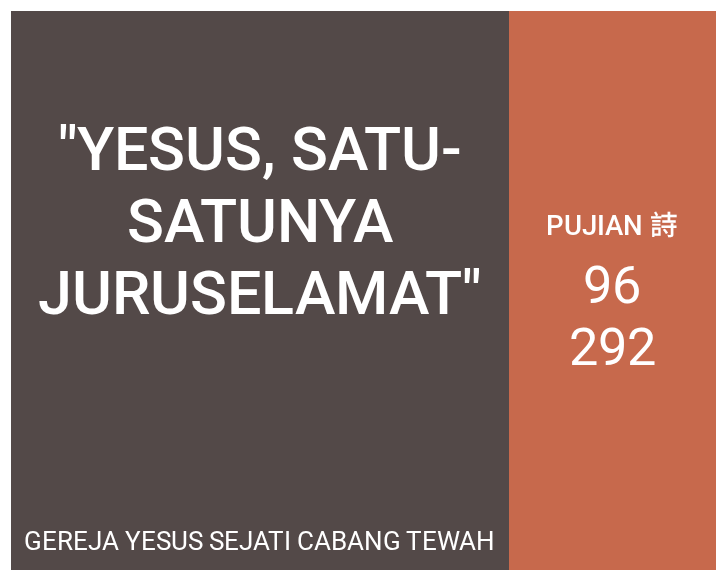 scroll, scrollTop: 0, scrollLeft: 0, axis: both 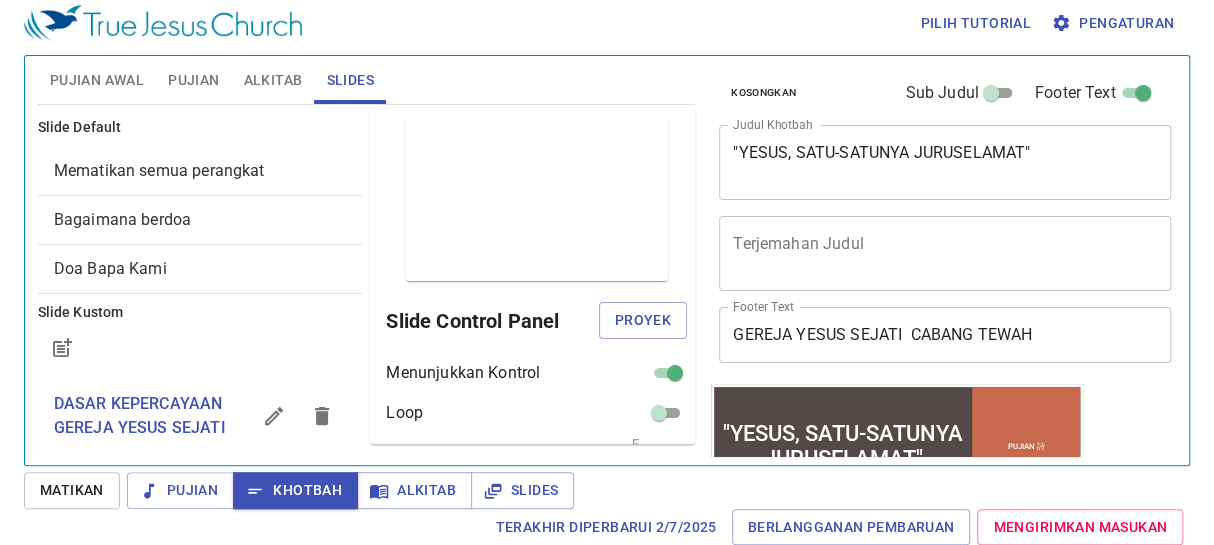 click on "Matikan" at bounding box center [72, 490] 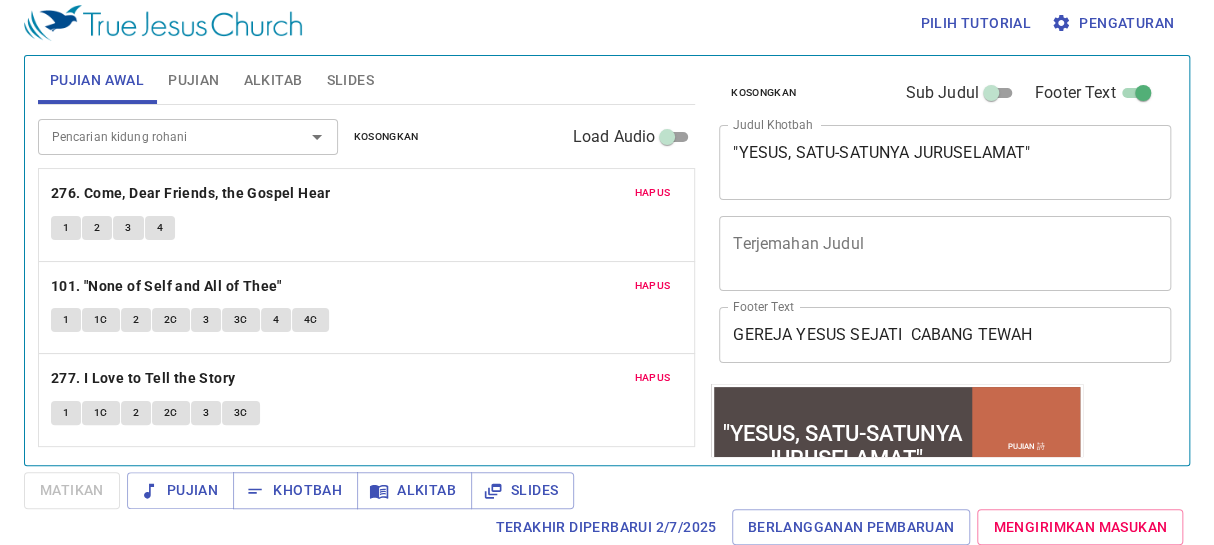scroll, scrollTop: 9, scrollLeft: 0, axis: vertical 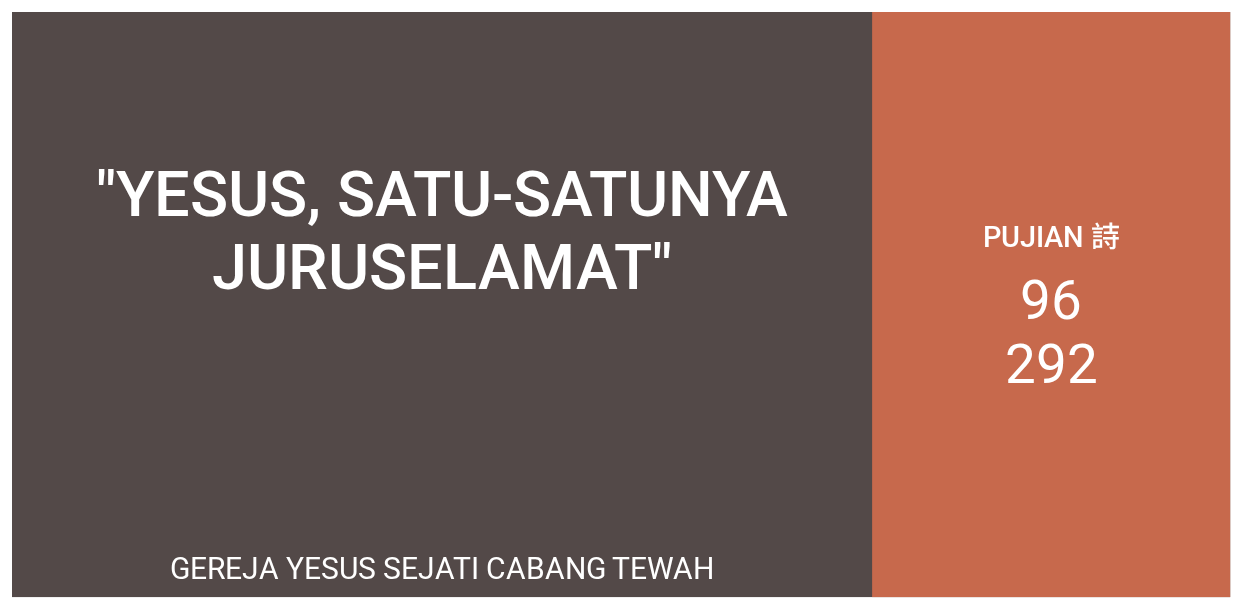 click on ""YESUS, SATU-SATUNYA JURUSELAMAT"" at bounding box center (442, 232) 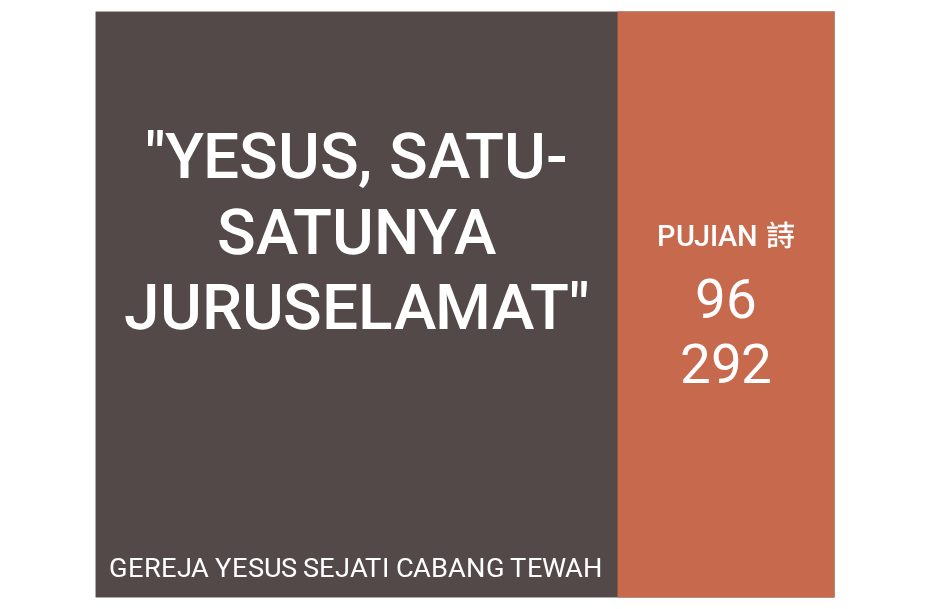 scroll, scrollTop: 0, scrollLeft: 0, axis: both 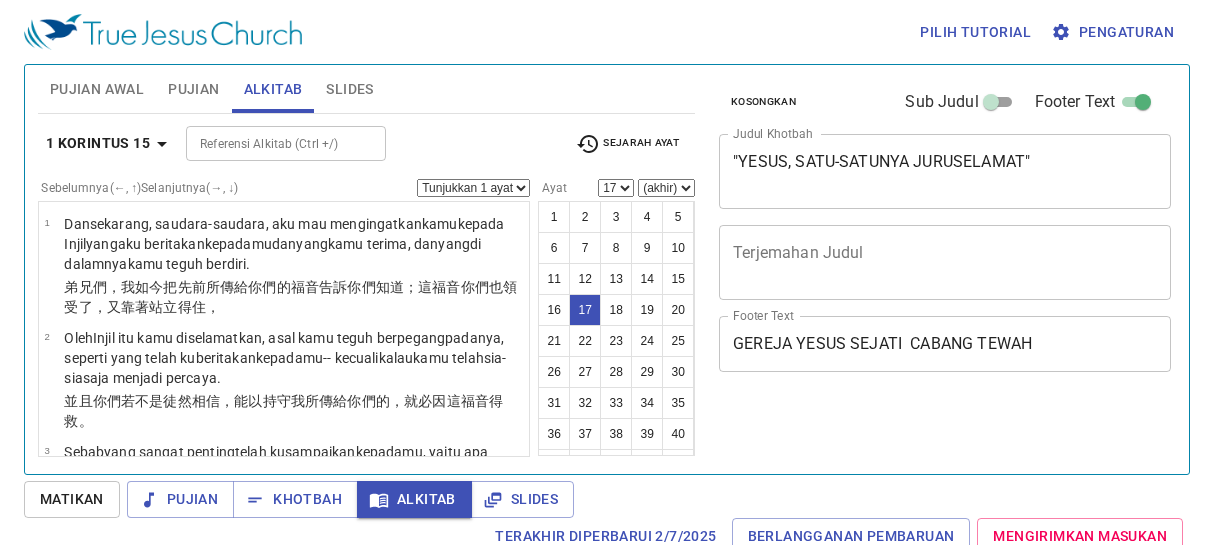 select on "17" 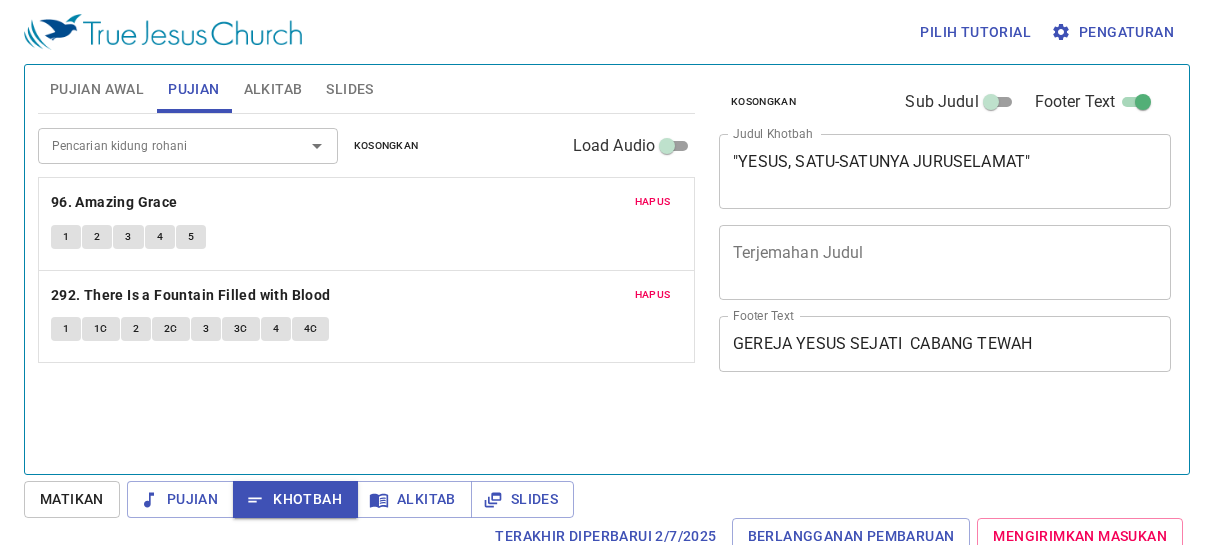 scroll, scrollTop: 9, scrollLeft: 0, axis: vertical 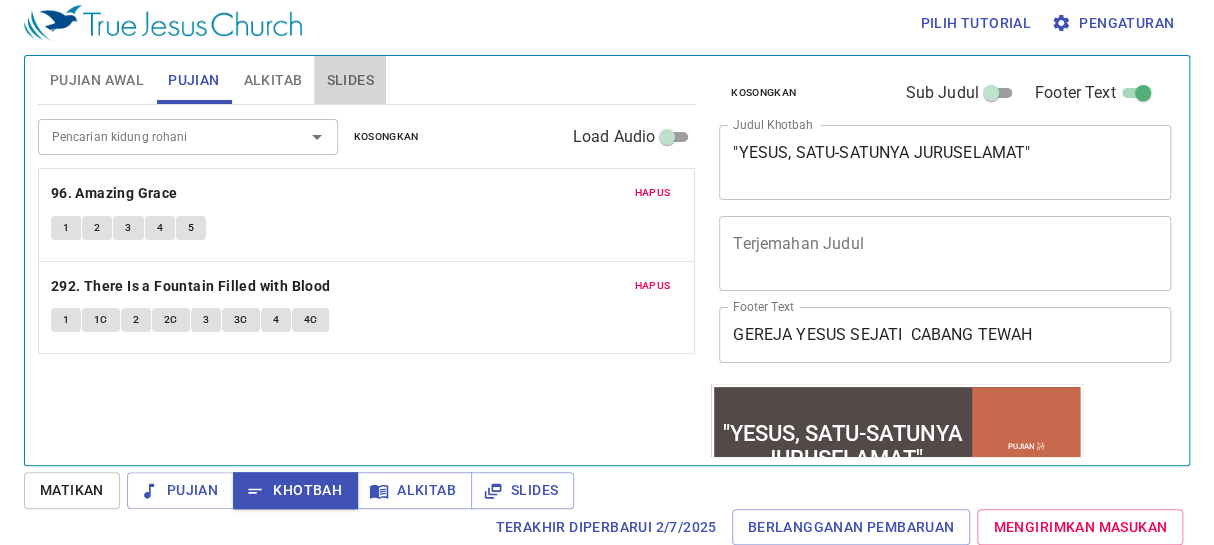 click on "Slides" at bounding box center (349, 80) 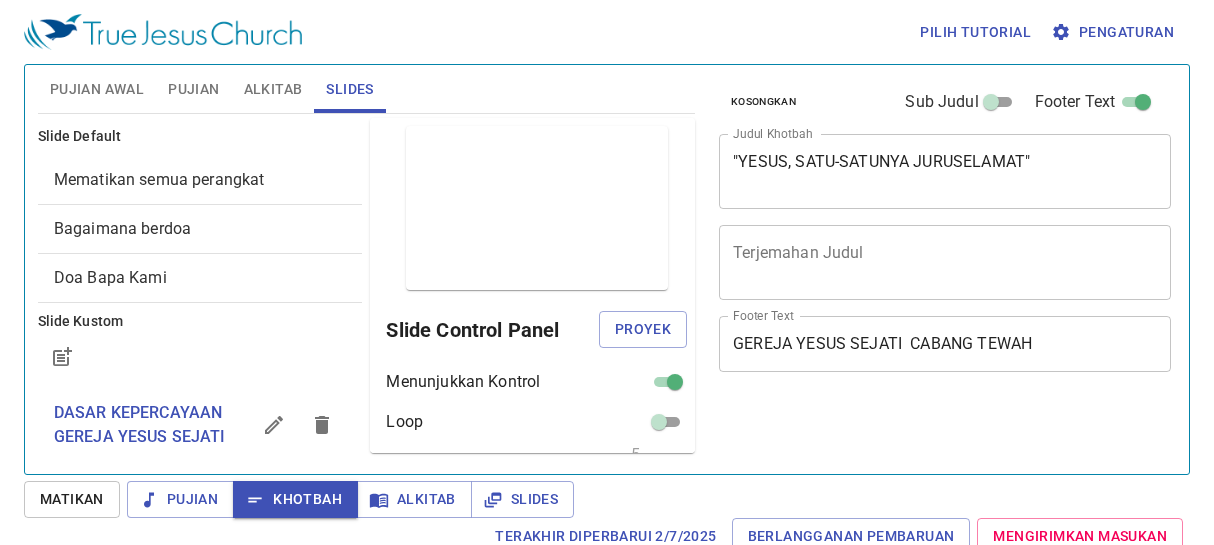 scroll, scrollTop: 9, scrollLeft: 0, axis: vertical 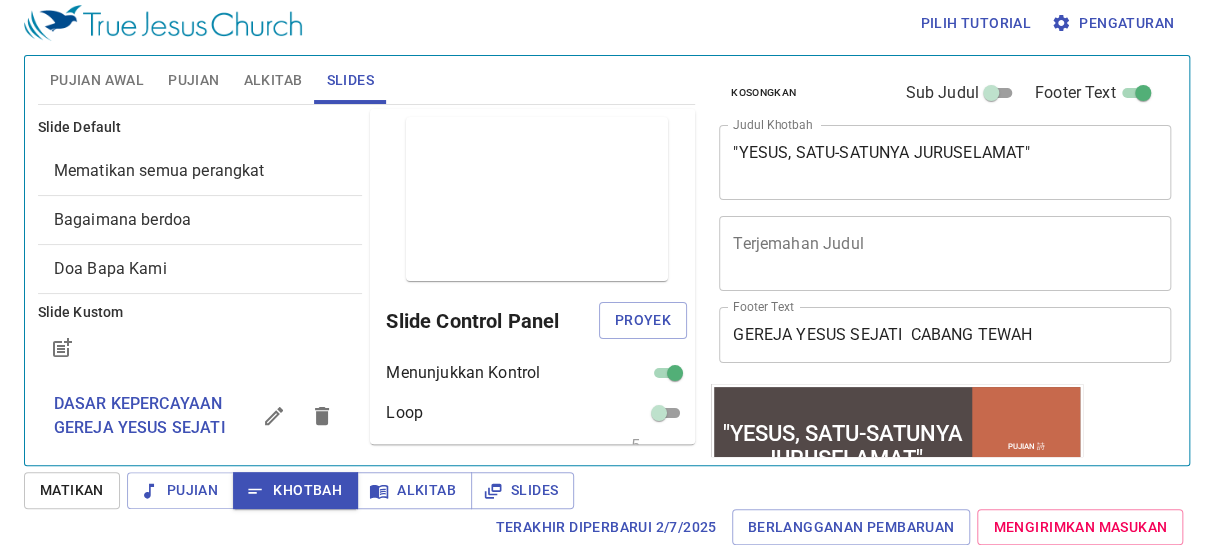 click on "Bagaimana berdoa" at bounding box center [122, 219] 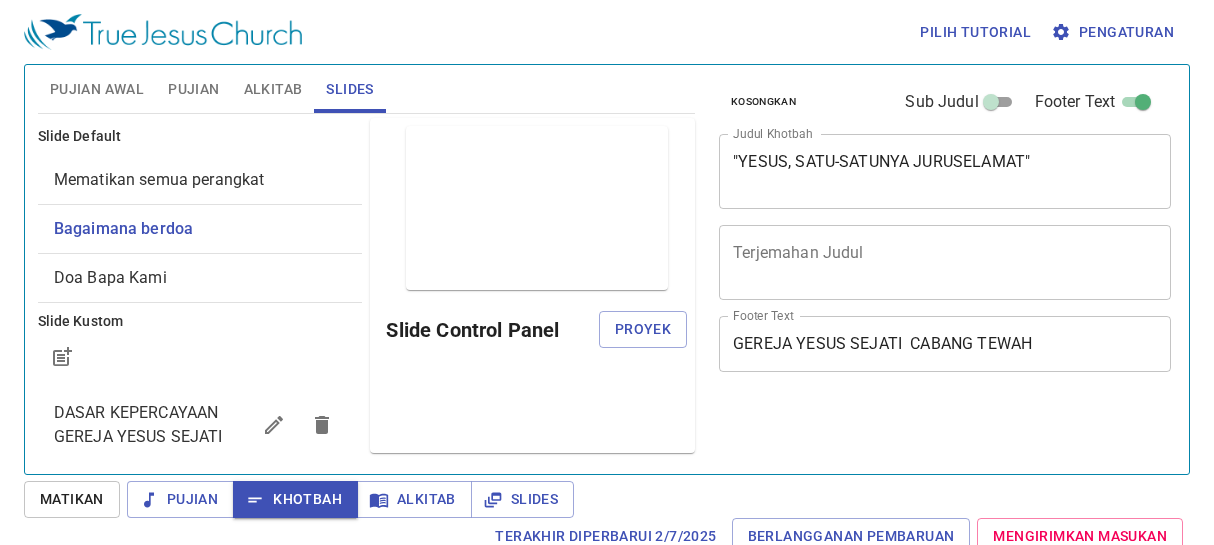 scroll, scrollTop: 9, scrollLeft: 0, axis: vertical 